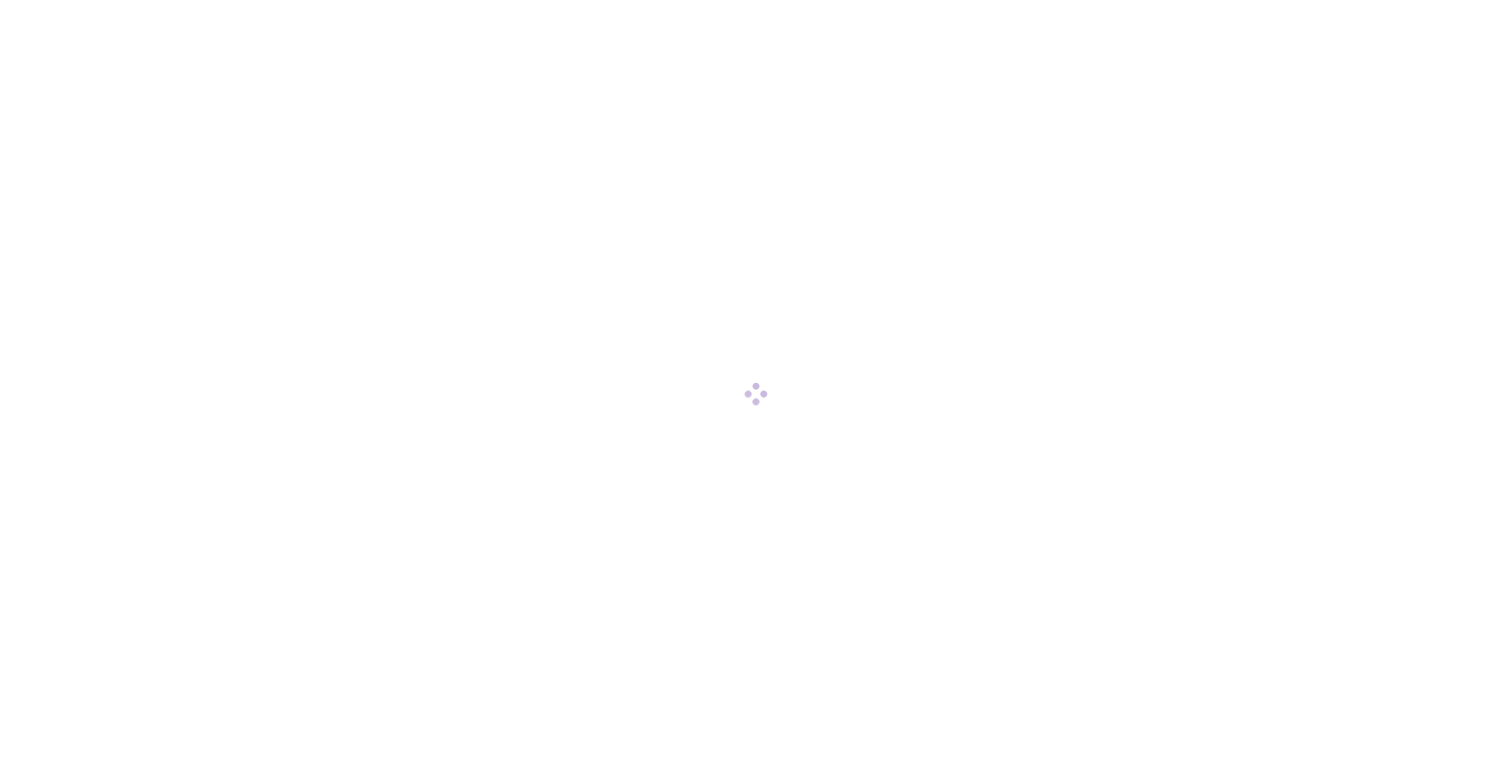 scroll, scrollTop: 0, scrollLeft: 0, axis: both 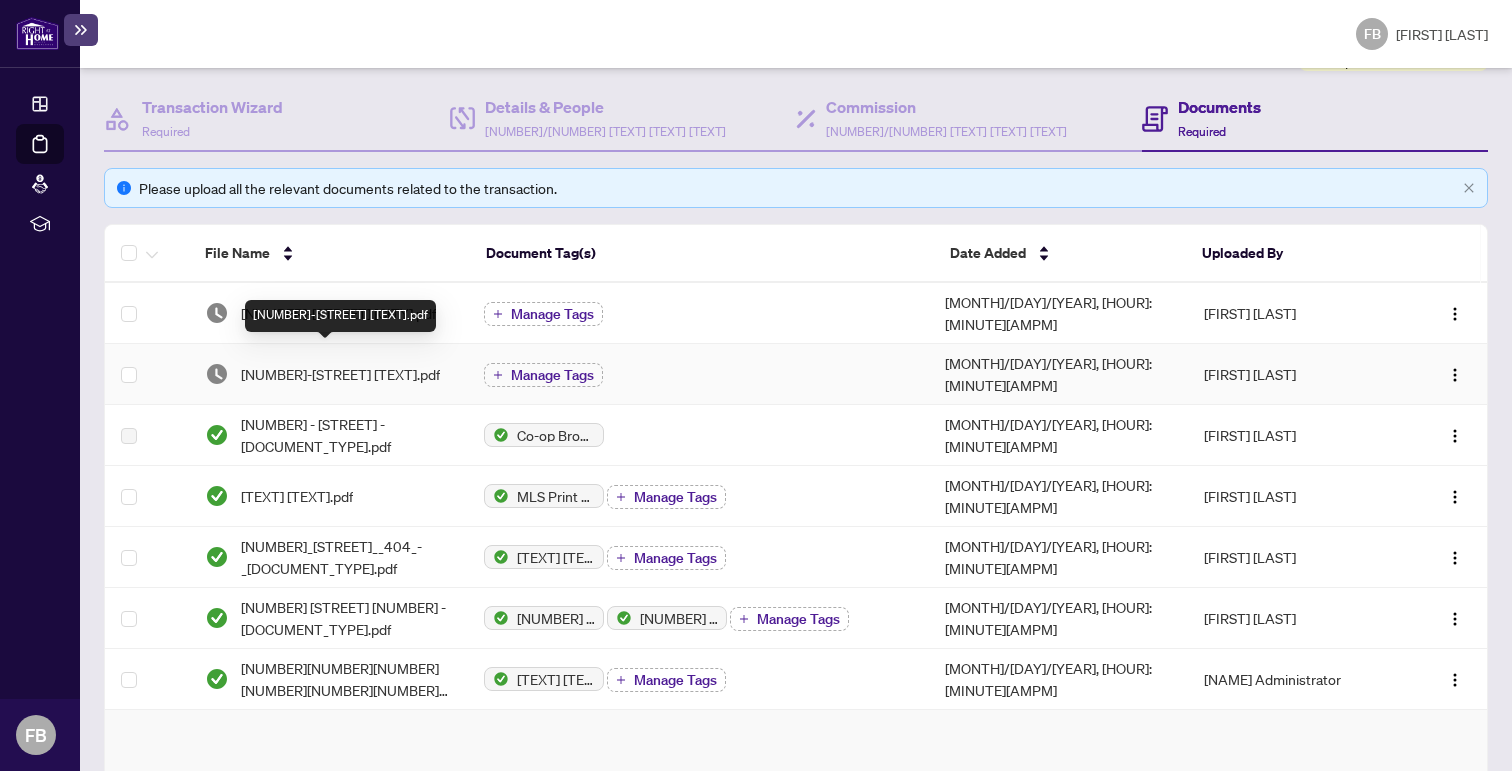 click on "[NUMBER]-[STREET] [TEXT].pdf" at bounding box center [340, 374] 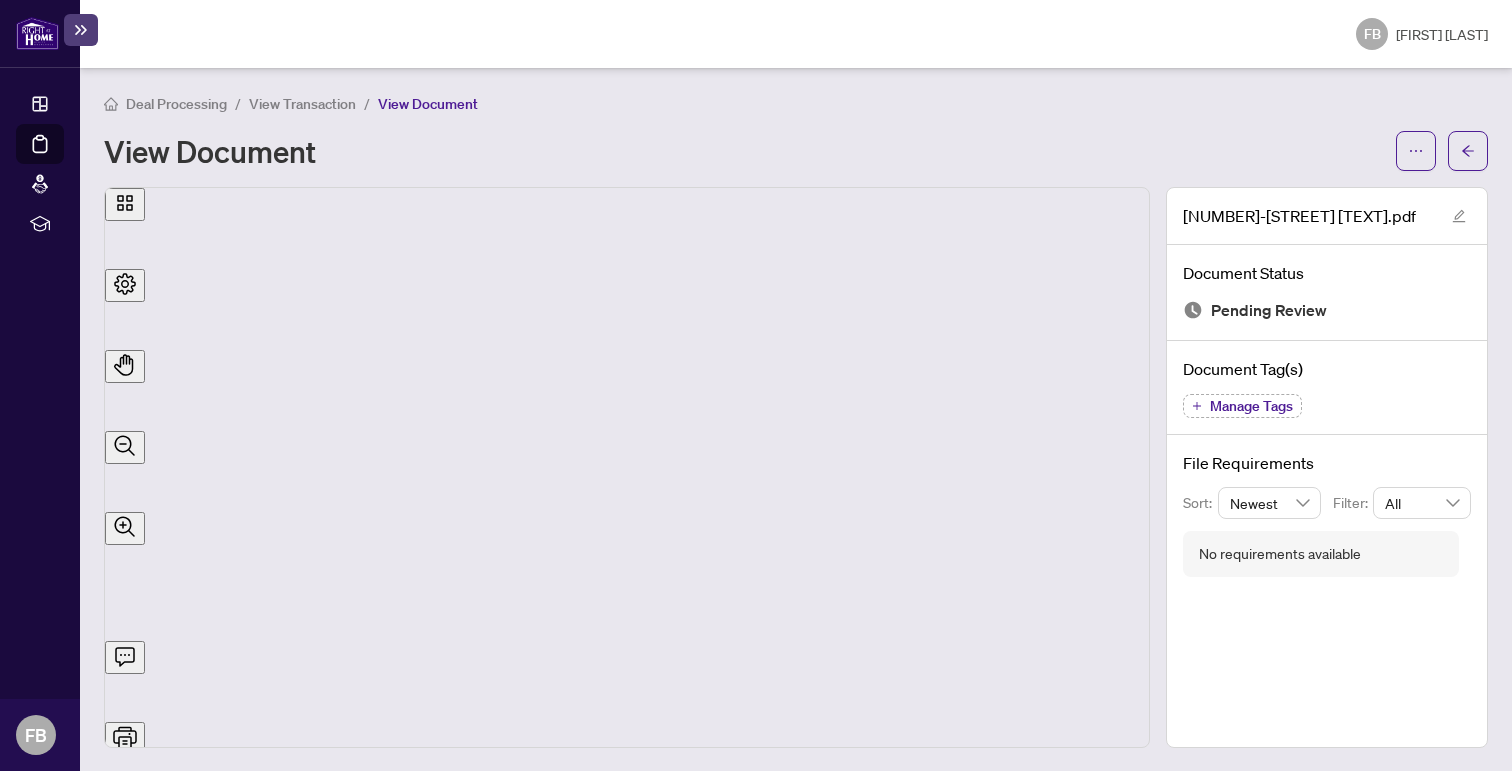 scroll, scrollTop: 1, scrollLeft: 74, axis: both 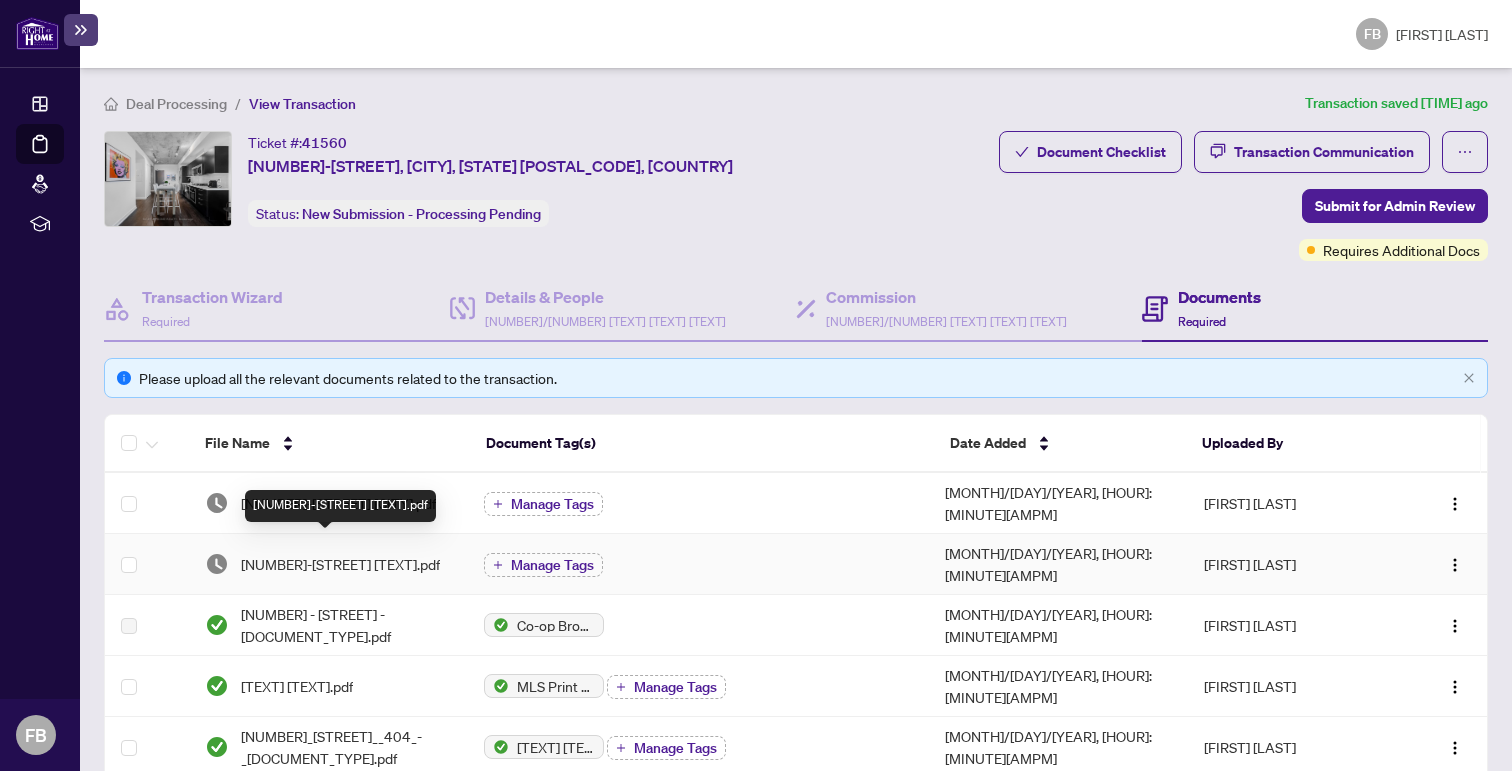 click on "[NUMBER]-[STREET] [TEXT].pdf" at bounding box center [340, 564] 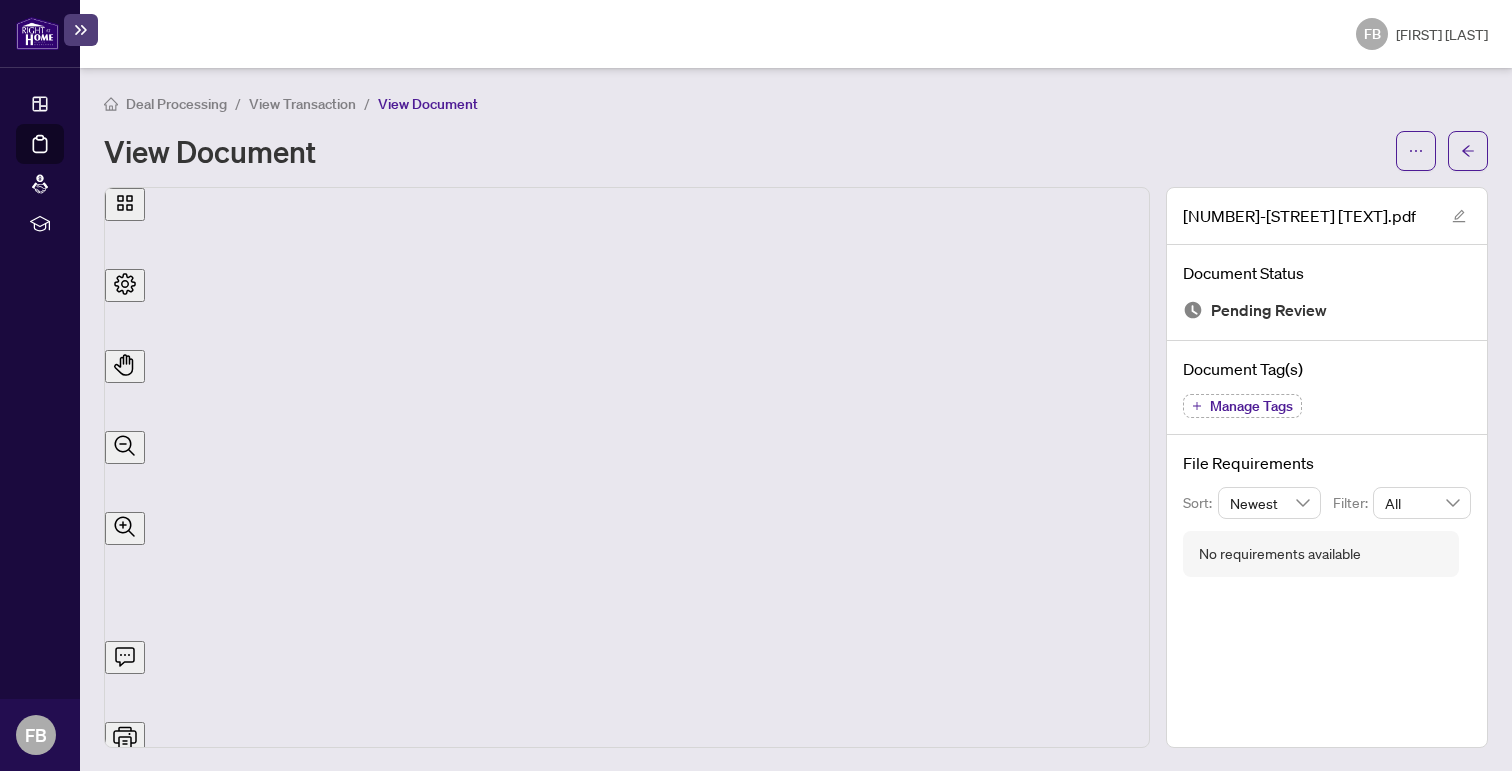 scroll, scrollTop: 1063, scrollLeft: 66, axis: both 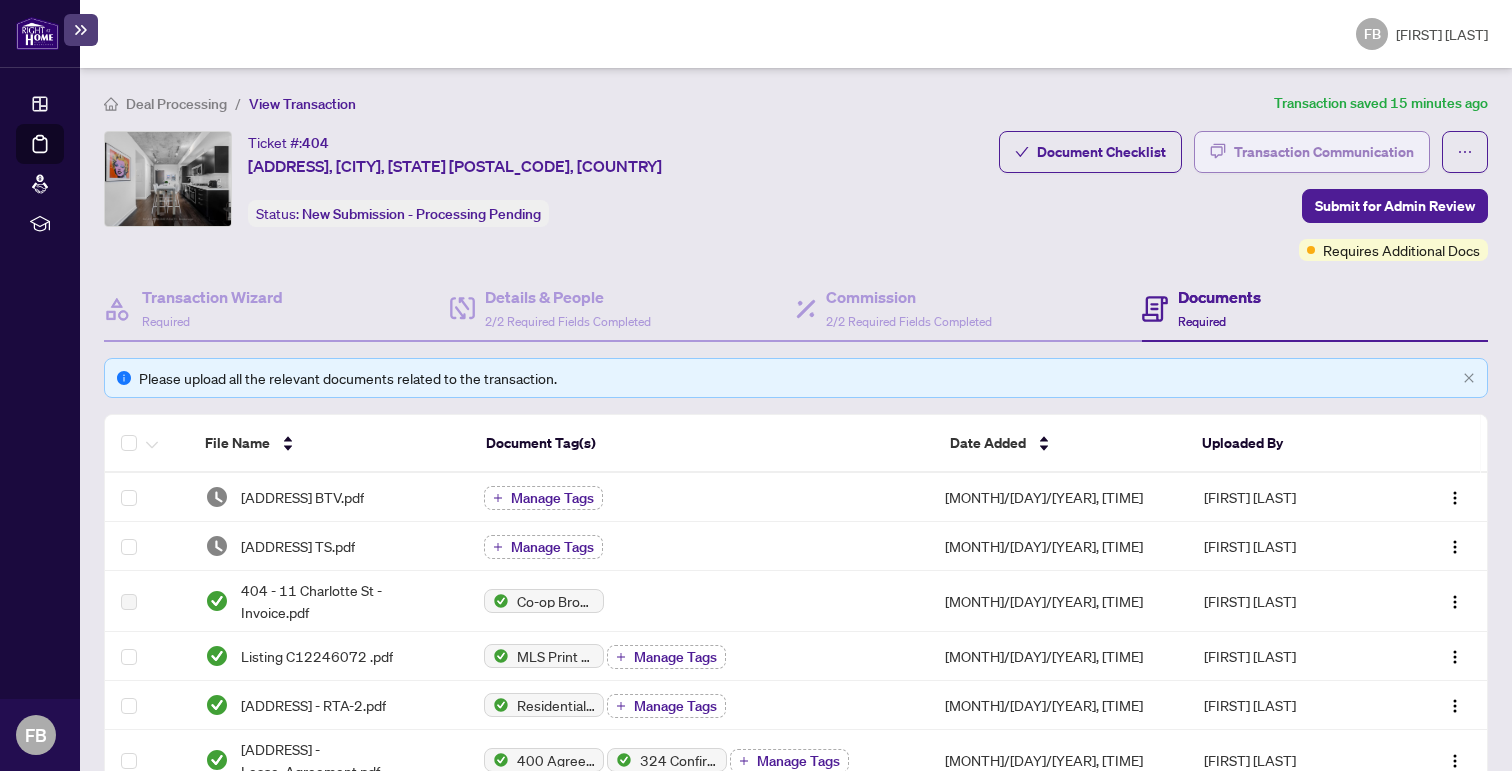 click on "Transaction Communication" at bounding box center [1324, 152] 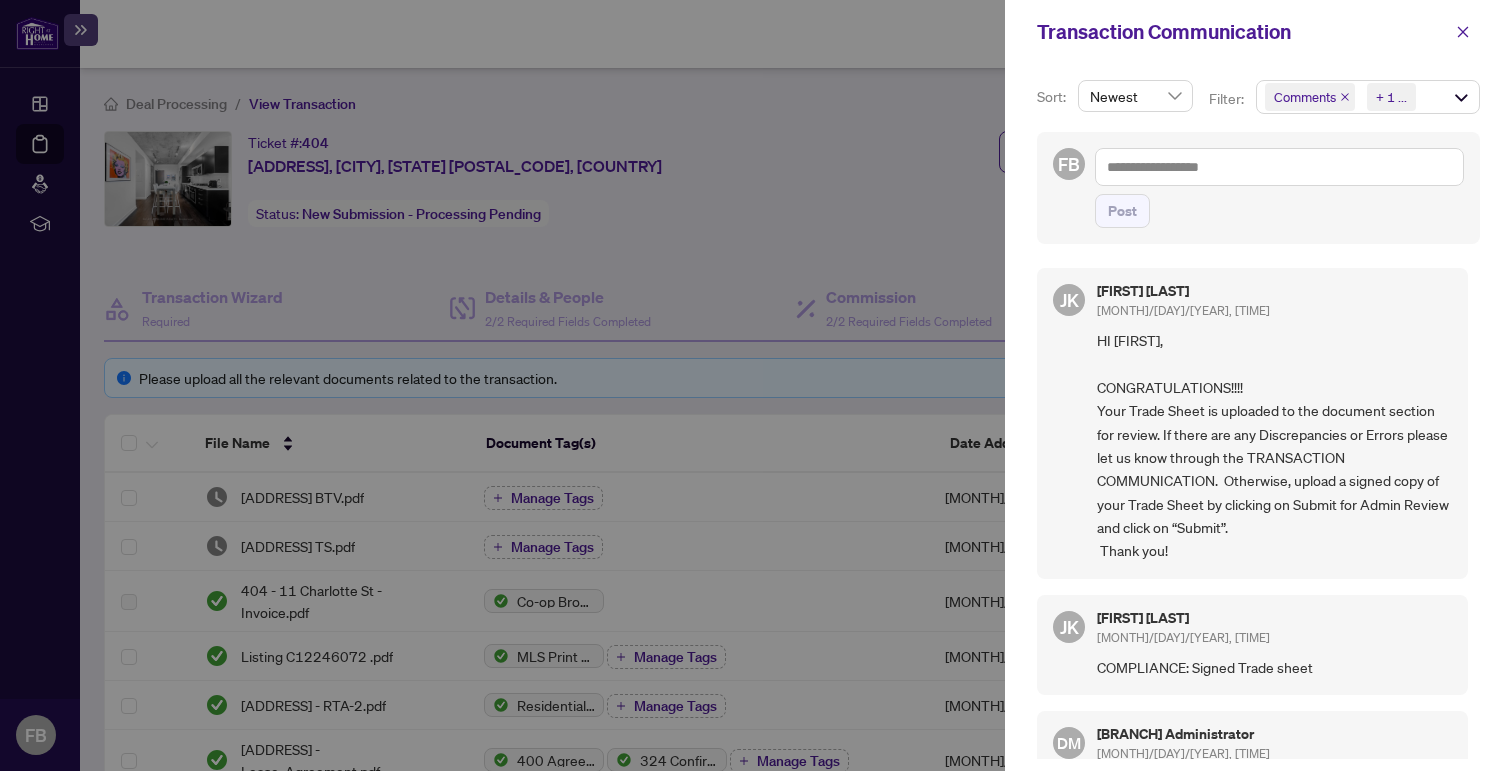 scroll, scrollTop: 0, scrollLeft: 0, axis: both 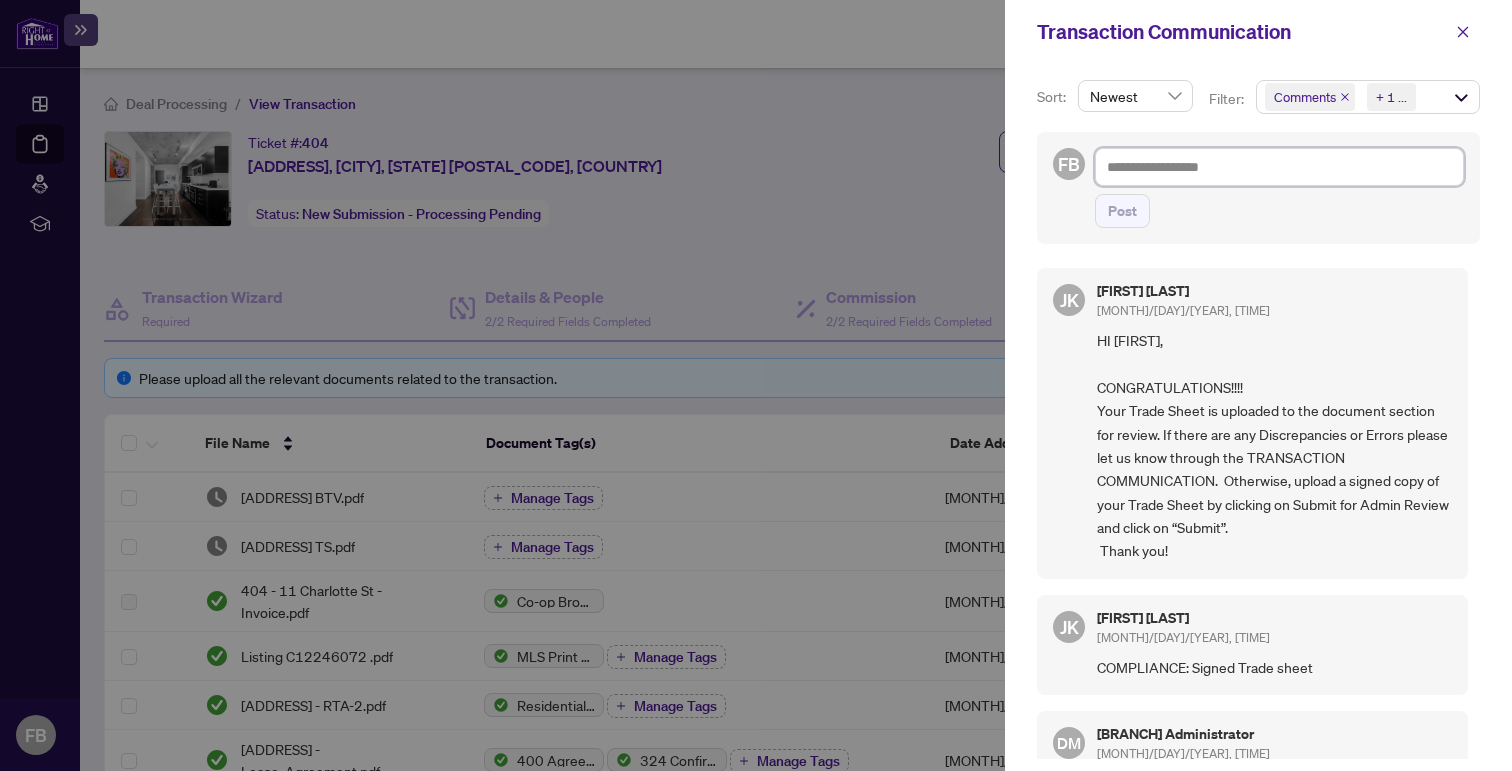 click at bounding box center (1279, 167) 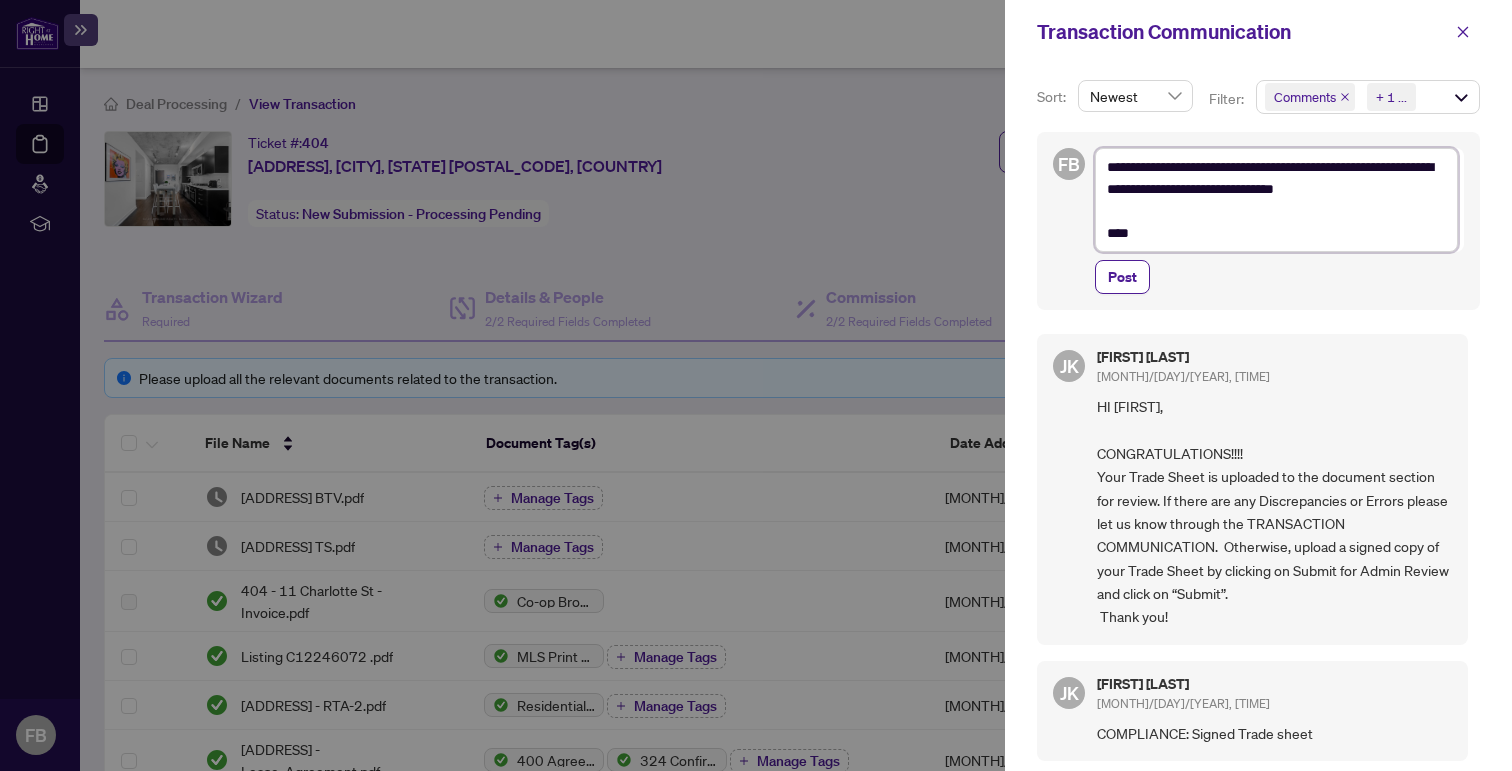 click on "**********" at bounding box center (1276, 200) 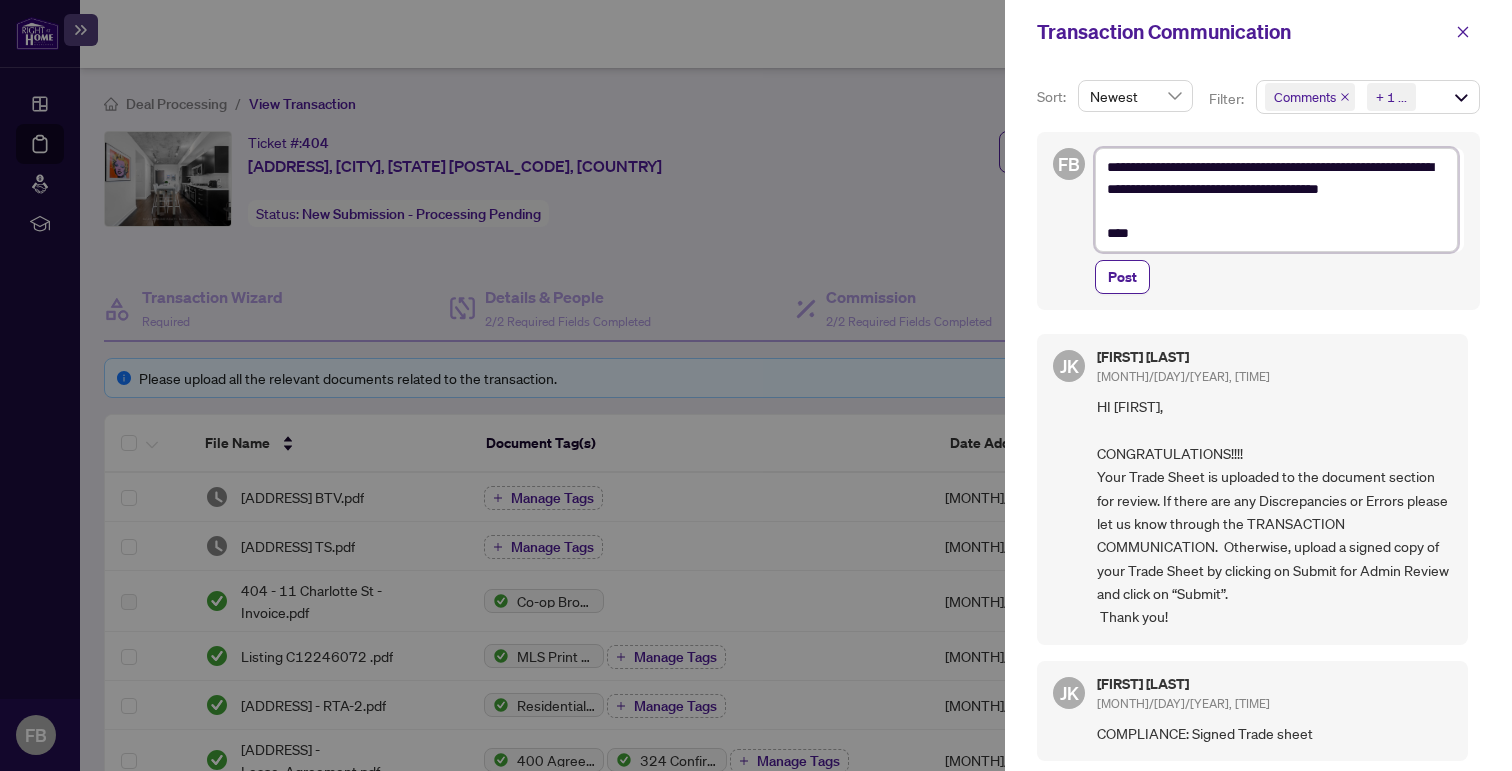 click on "**********" at bounding box center (1276, 200) 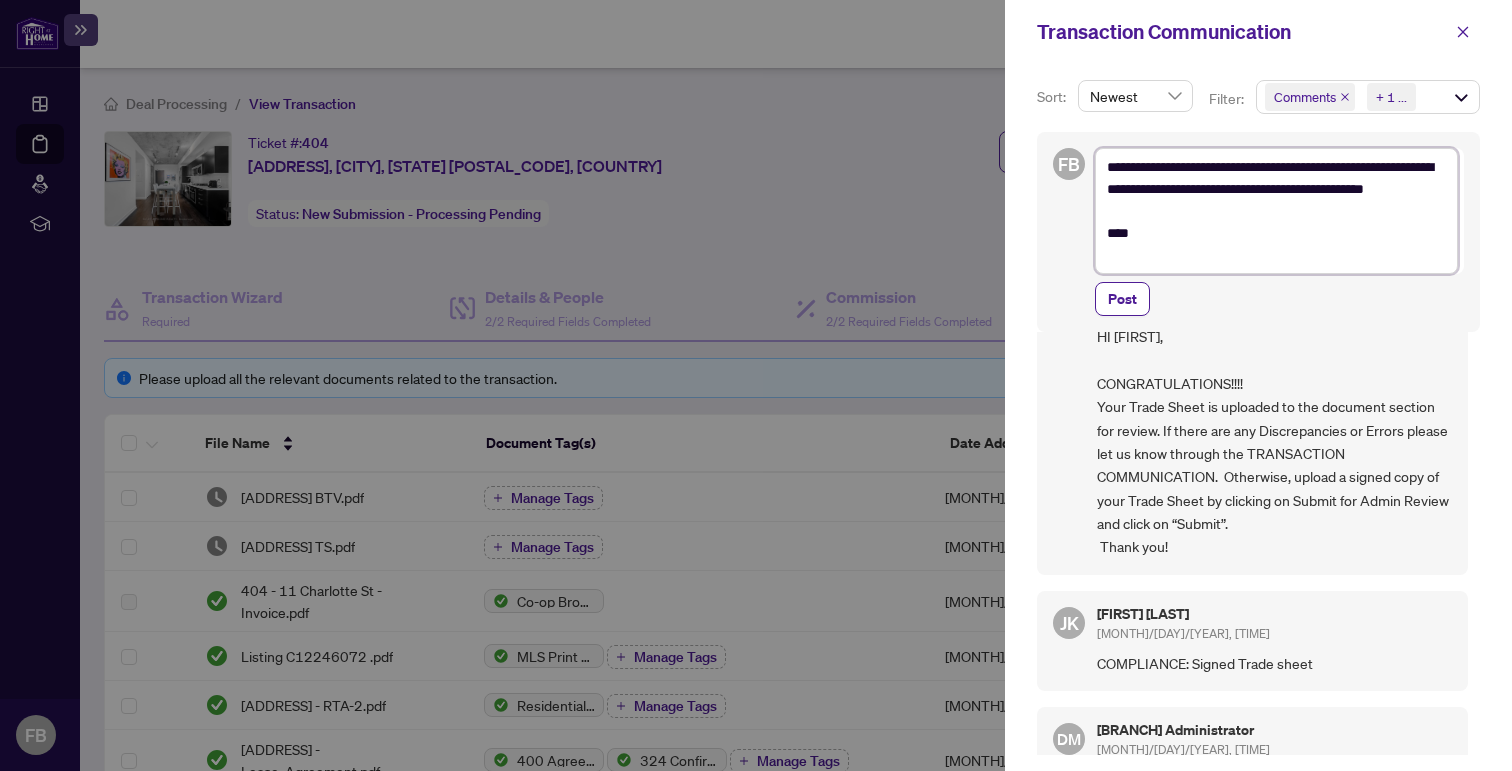 scroll, scrollTop: 92, scrollLeft: 0, axis: vertical 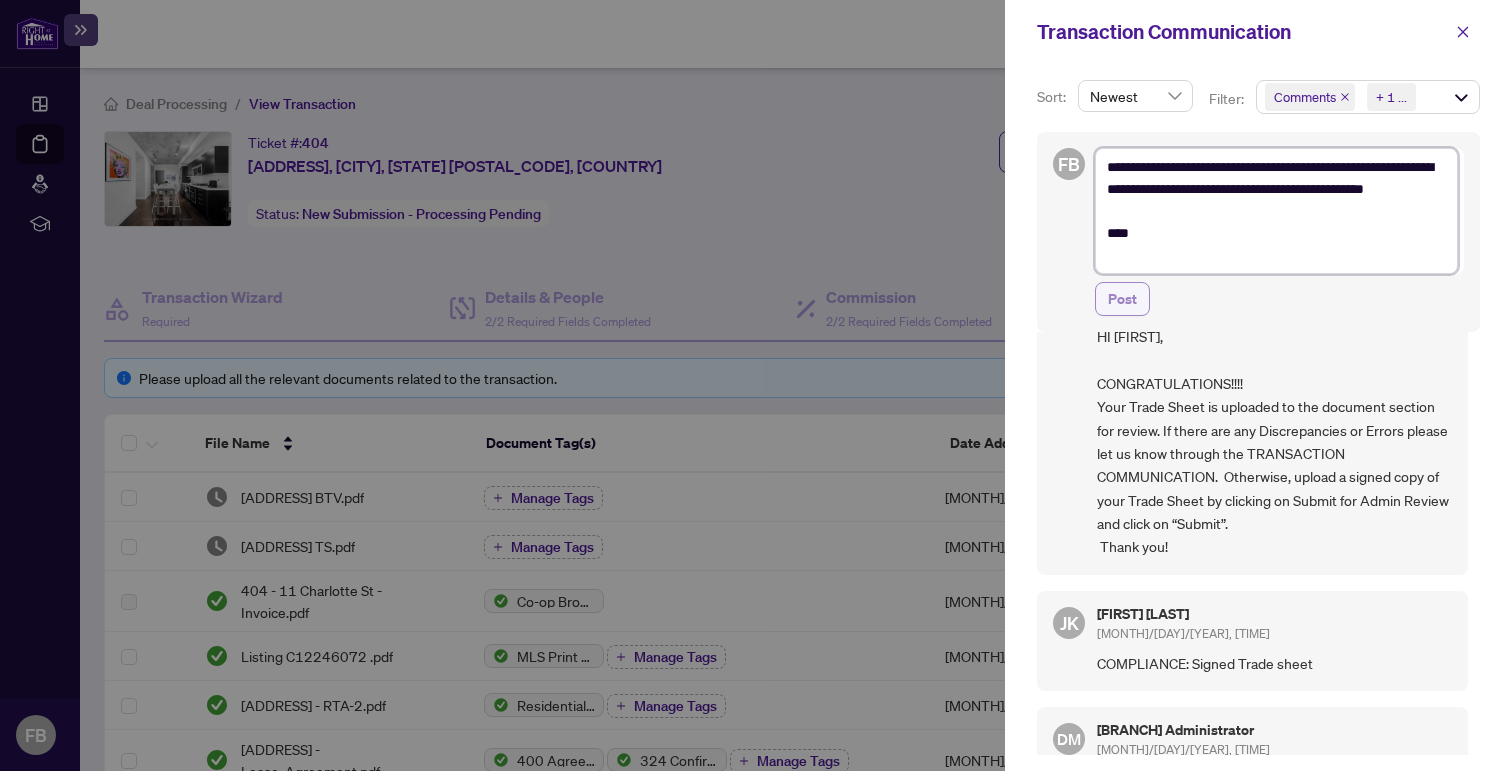 type on "**********" 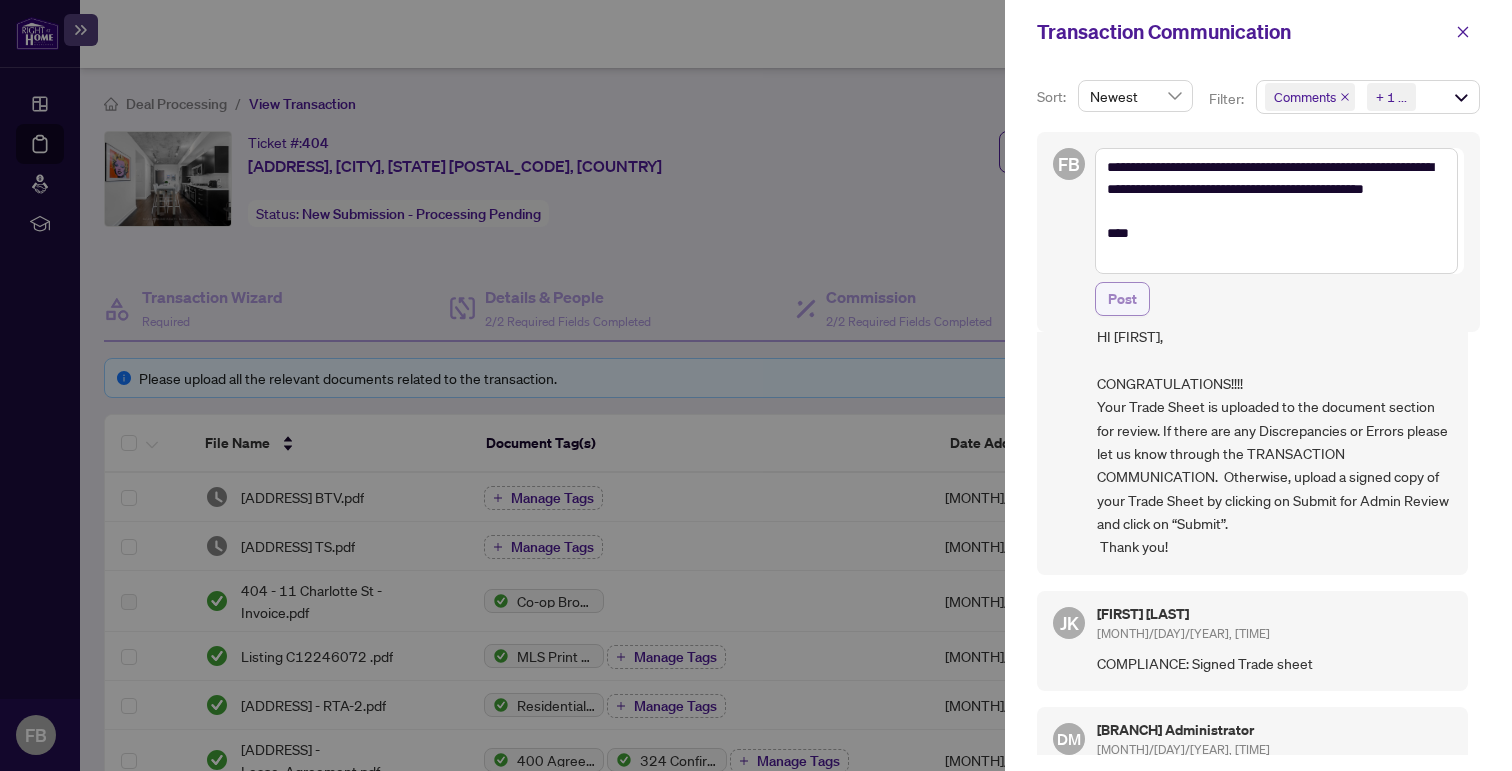 click on "Post" at bounding box center (1122, 299) 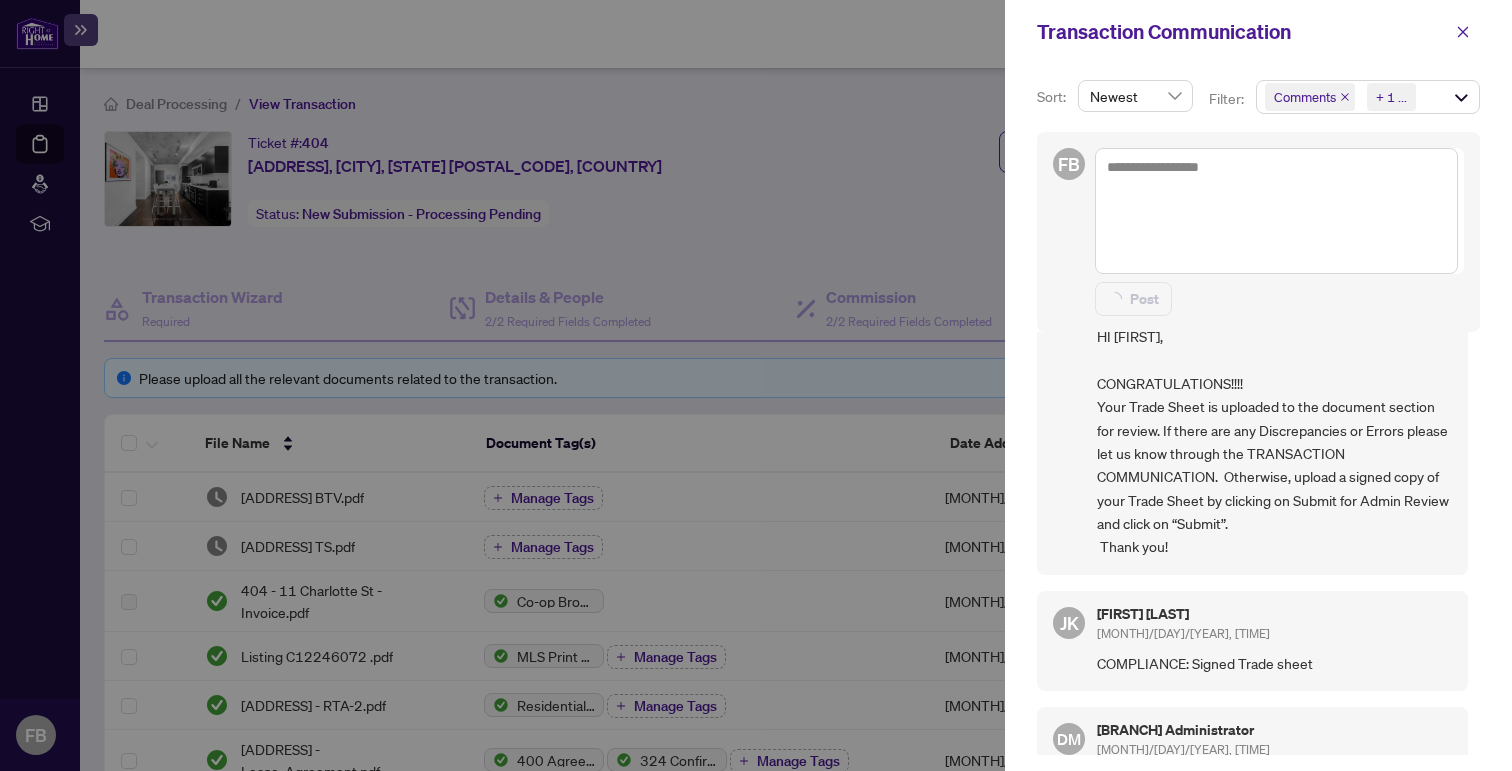 scroll, scrollTop: 4, scrollLeft: 0, axis: vertical 